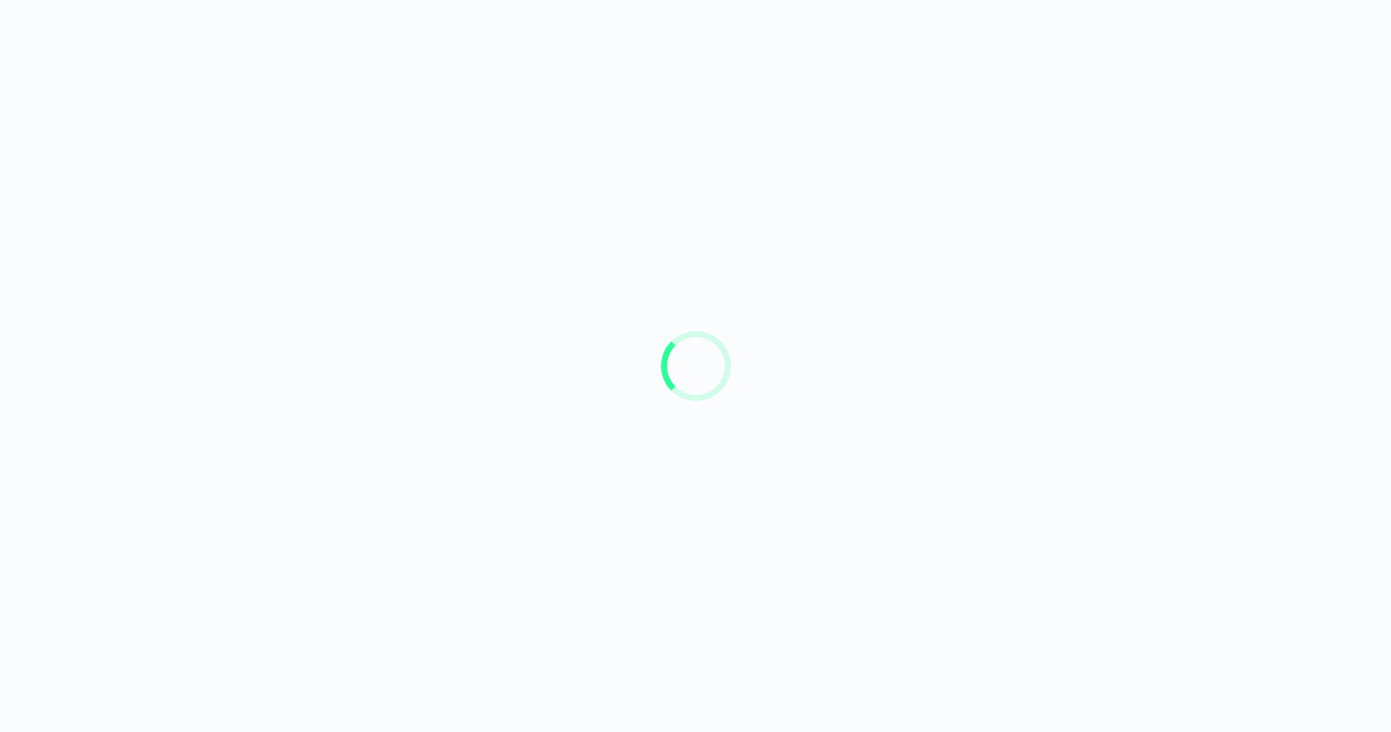 scroll, scrollTop: 0, scrollLeft: 0, axis: both 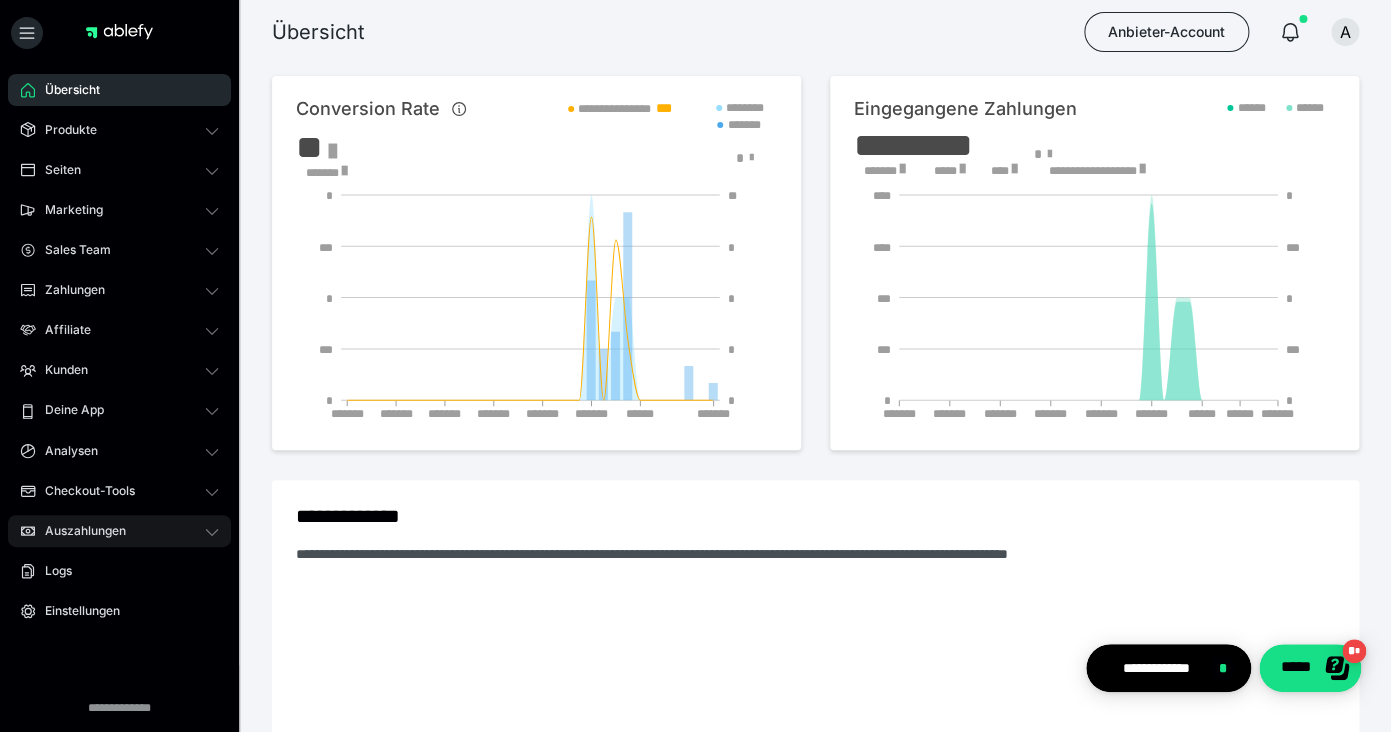 click on "Auszahlungen" at bounding box center (119, 531) 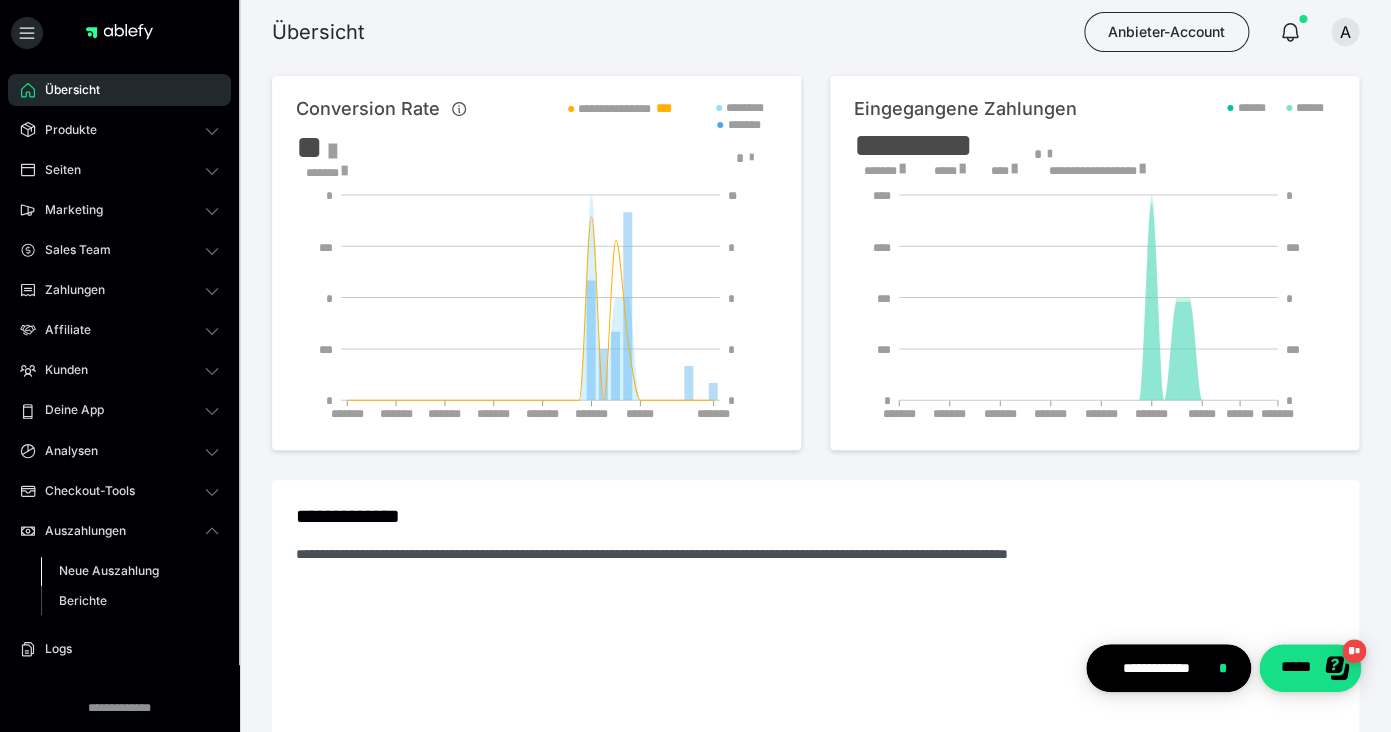 click on "Neue Auszahlung" at bounding box center [109, 570] 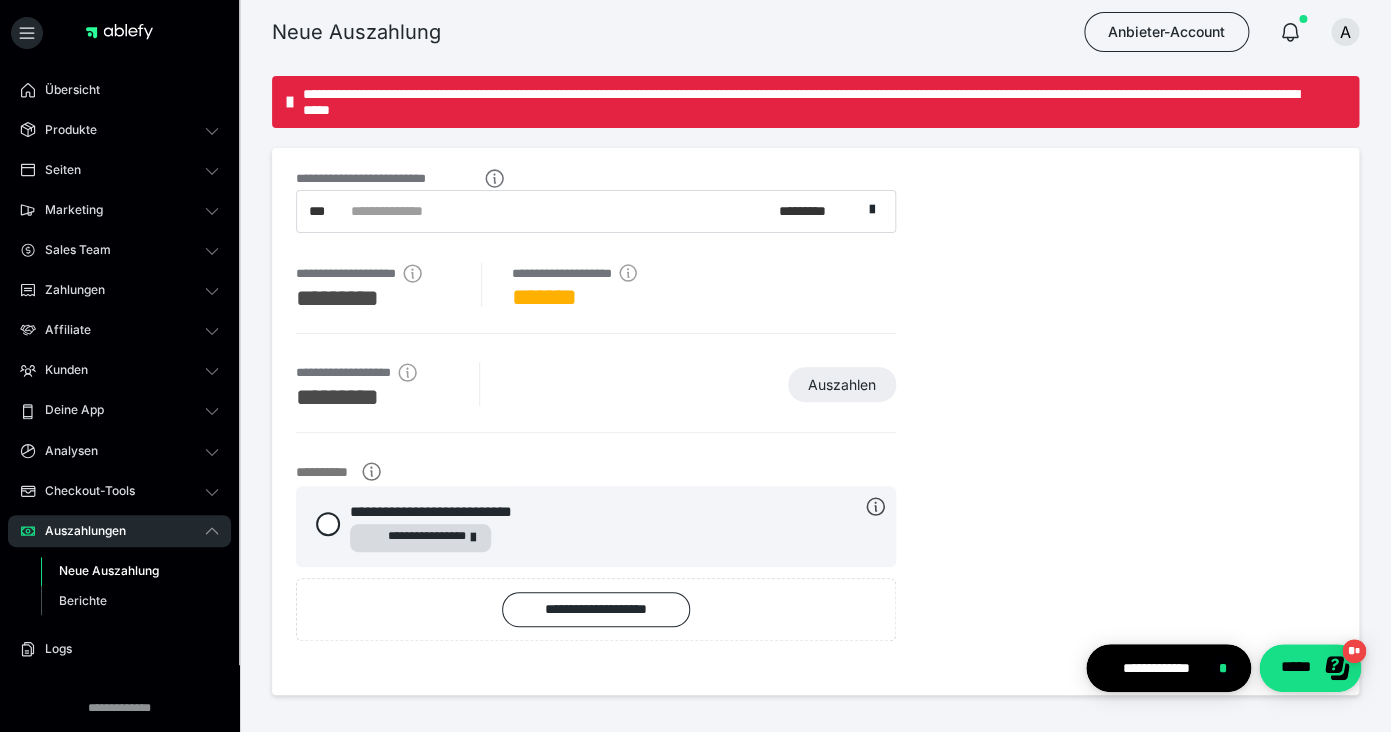 click on "Übersicht Produkte Alle Produkte Produkt-Kategorien Online-Kurs-Themes Mediathek Seiten Shop-Themes Membership-Themes ableSHARE Marketing Gutscheincodes Marketing-Tools Live-Stream-Events Content-IDs Upsell-Funnels Order Bumps Tracking-Codes E-Mail-Schnittstellen Webhooks Sales Team Sales Team Zahlungen Bestellungen Fälligkeiten Transaktionen Rechnungen & Storno-Rechnungen Teilzahlungen ablefy CONNECT Mahnwesen & Inkasso Affiliate Affiliate-Programme Affiliates Statistiken Landingpages Kunden Kunden Kurs-Zugänge Membership-Zugänge E-Ticket-Bestellungen Awards Lizenzschlüssel Deine App Analysen Analysen Analysen 3.0 Checkout-Tools Bezahlseiten-Templates Zahlungspläne Zusatzkosten Widerrufskonditionen Zusatzfelder Zusatzfeld-Antworten Steuersätze Auszahlungen Neue Auszahlung Berichte Logs Einstellungen" at bounding box center [119, 449] 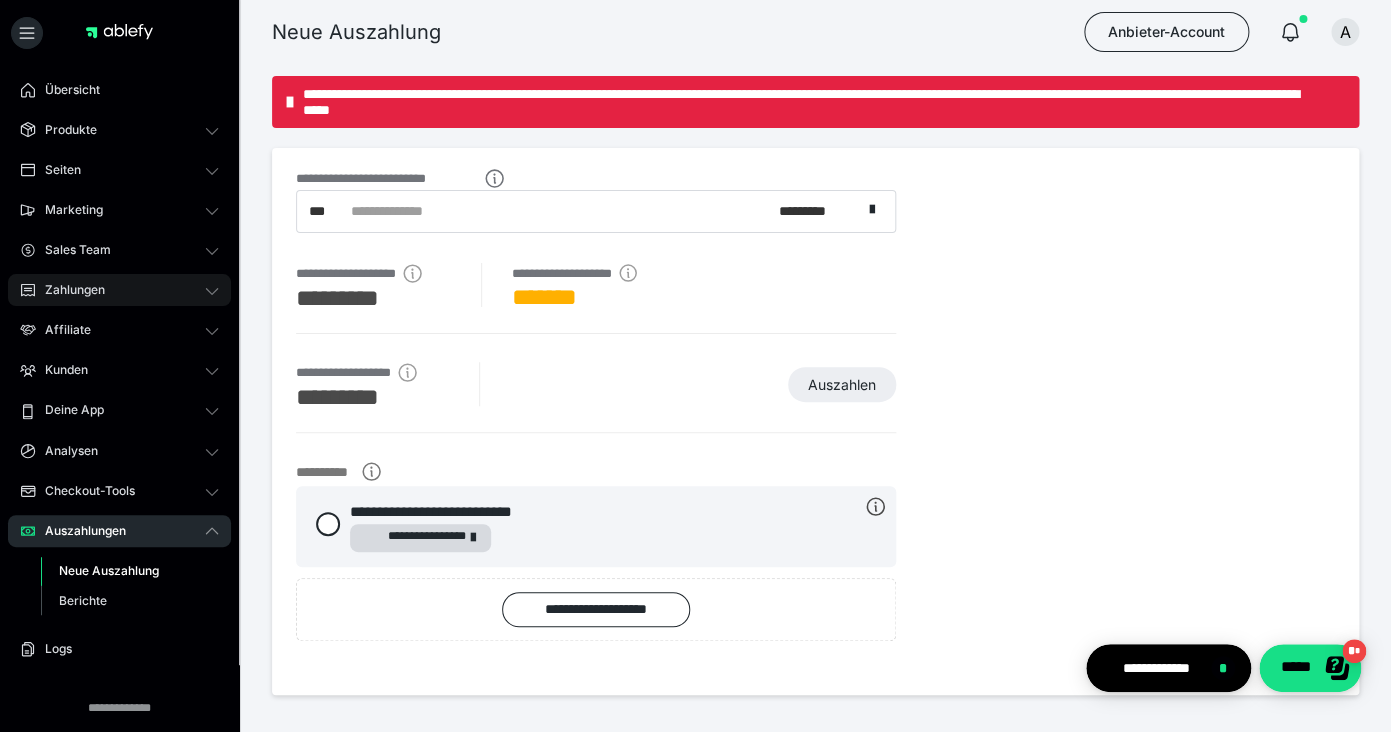 click on "Zahlungen" at bounding box center [119, 290] 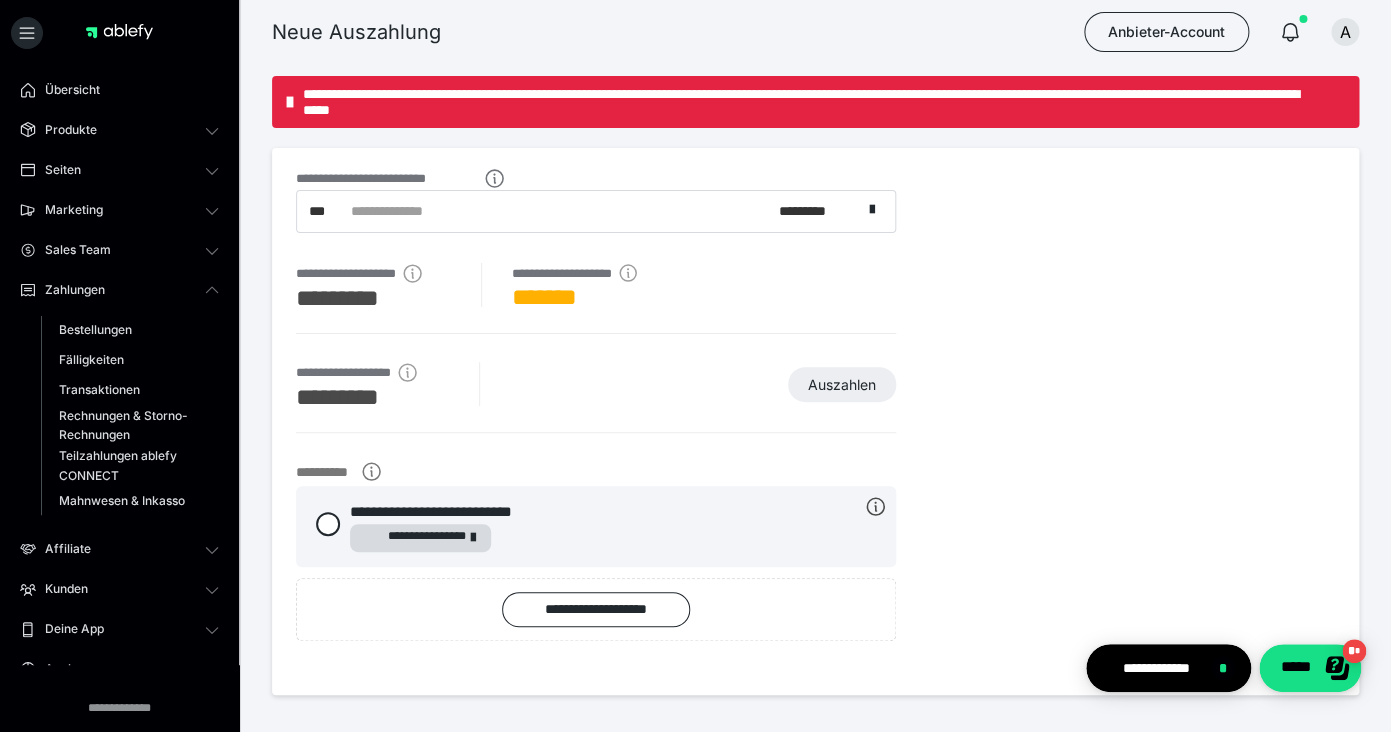 click on "Bestellungen Fälligkeiten Transaktionen Rechnungen & Storno-Rechnungen Teilzahlungen ablefy CONNECT Mahnwesen & Inkasso" at bounding box center (119, 415) 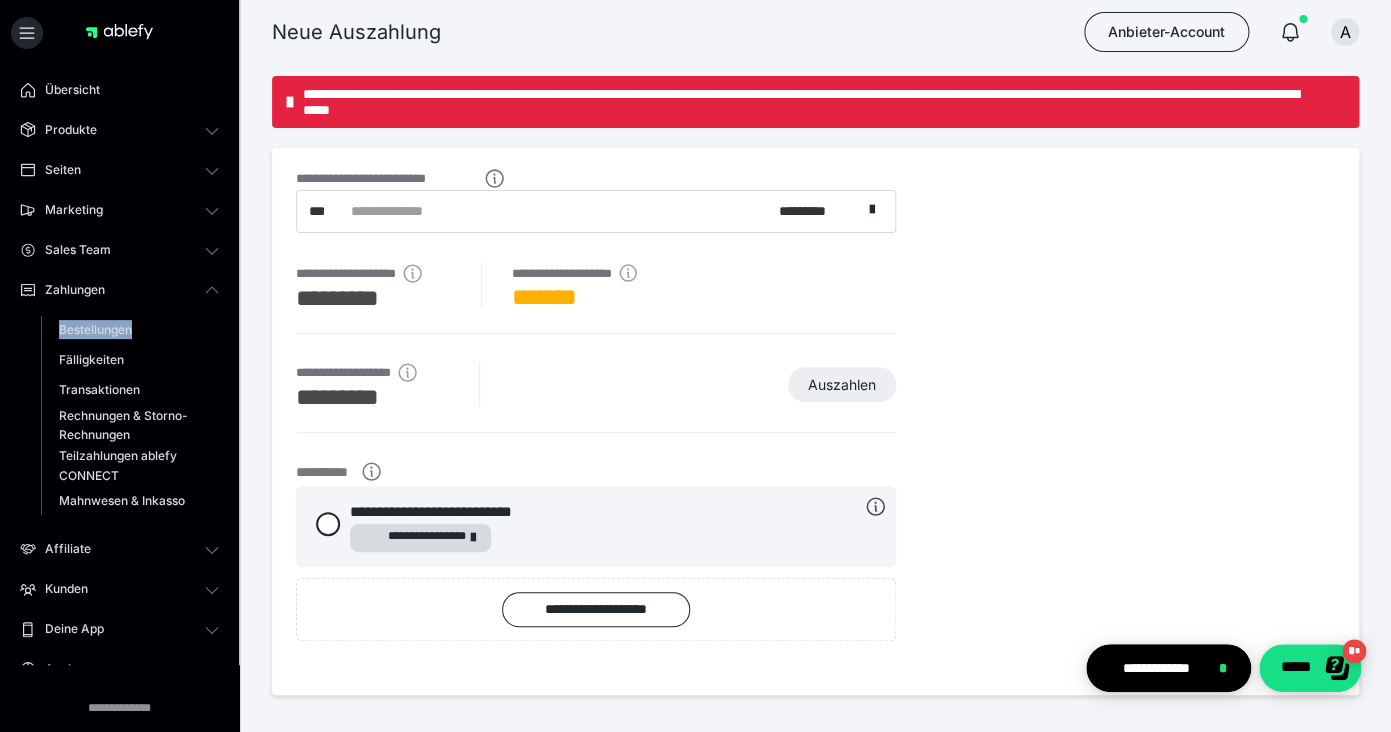 click on "Bestellungen Fälligkeiten Transaktionen Rechnungen & Storno-Rechnungen Teilzahlungen ablefy CONNECT Mahnwesen & Inkasso" at bounding box center (119, 415) 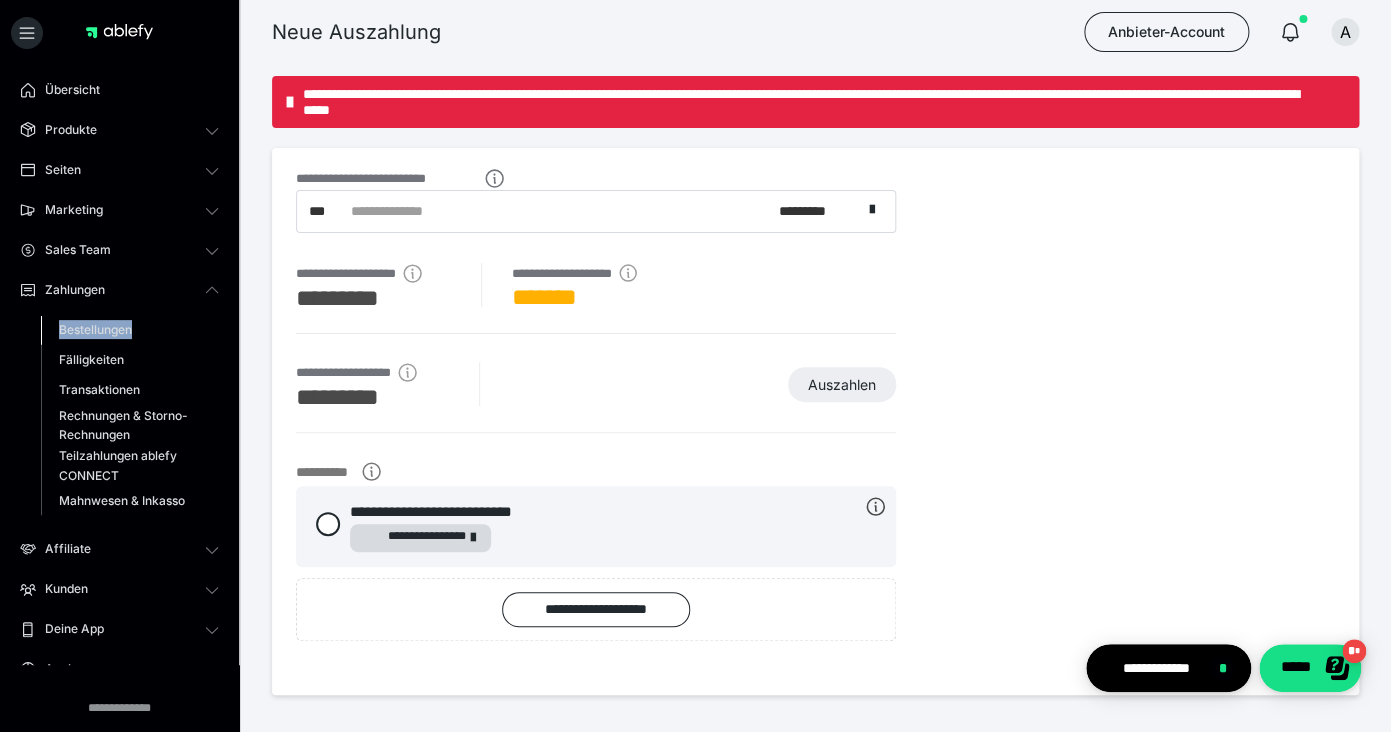 click on "Bestellungen" at bounding box center [95, 329] 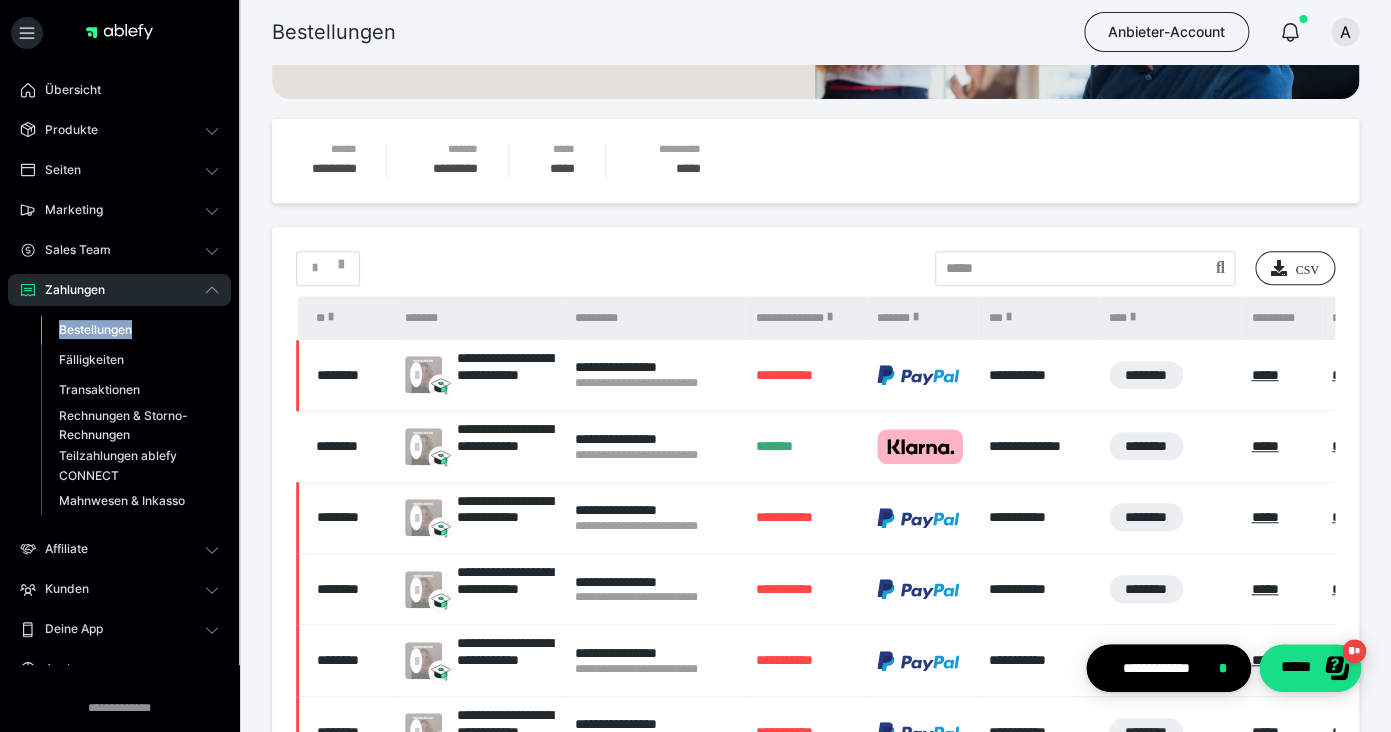 scroll, scrollTop: 255, scrollLeft: 0, axis: vertical 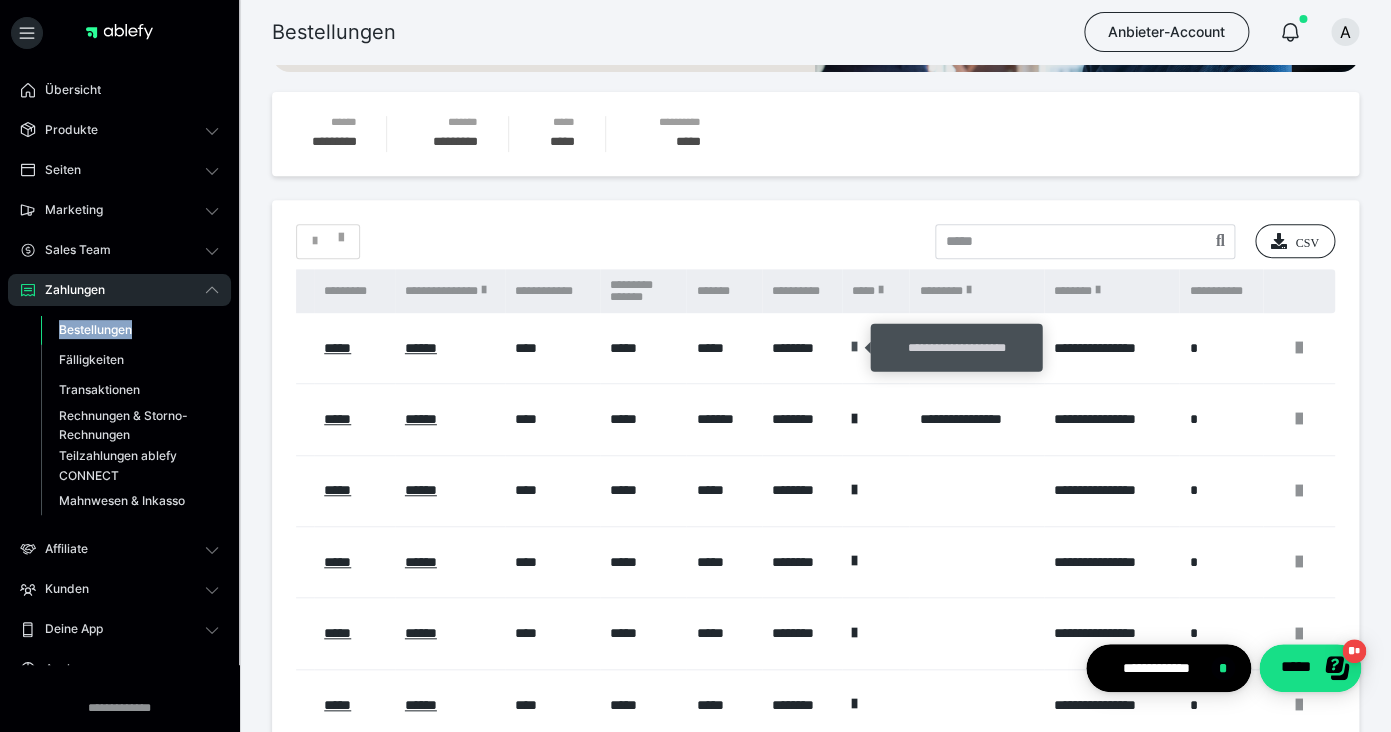 click at bounding box center [854, 347] 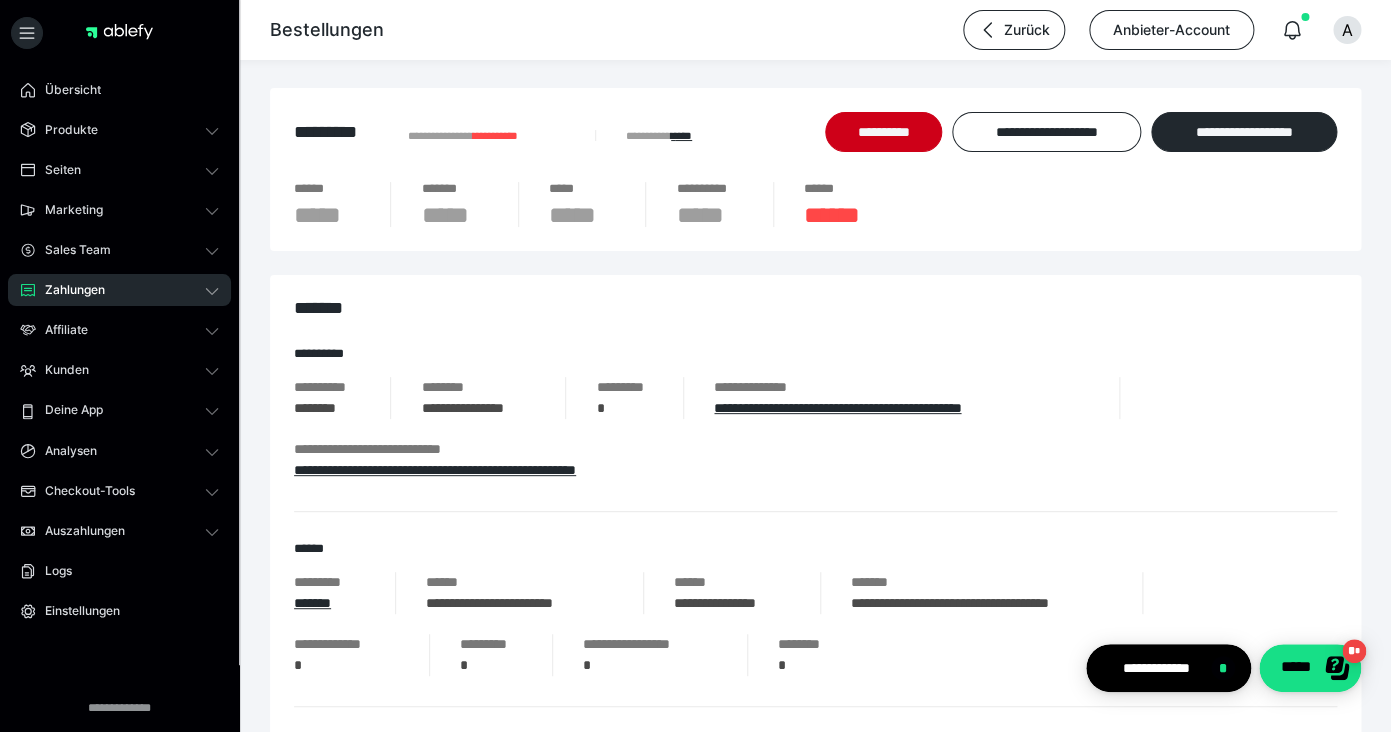 scroll, scrollTop: 0, scrollLeft: 0, axis: both 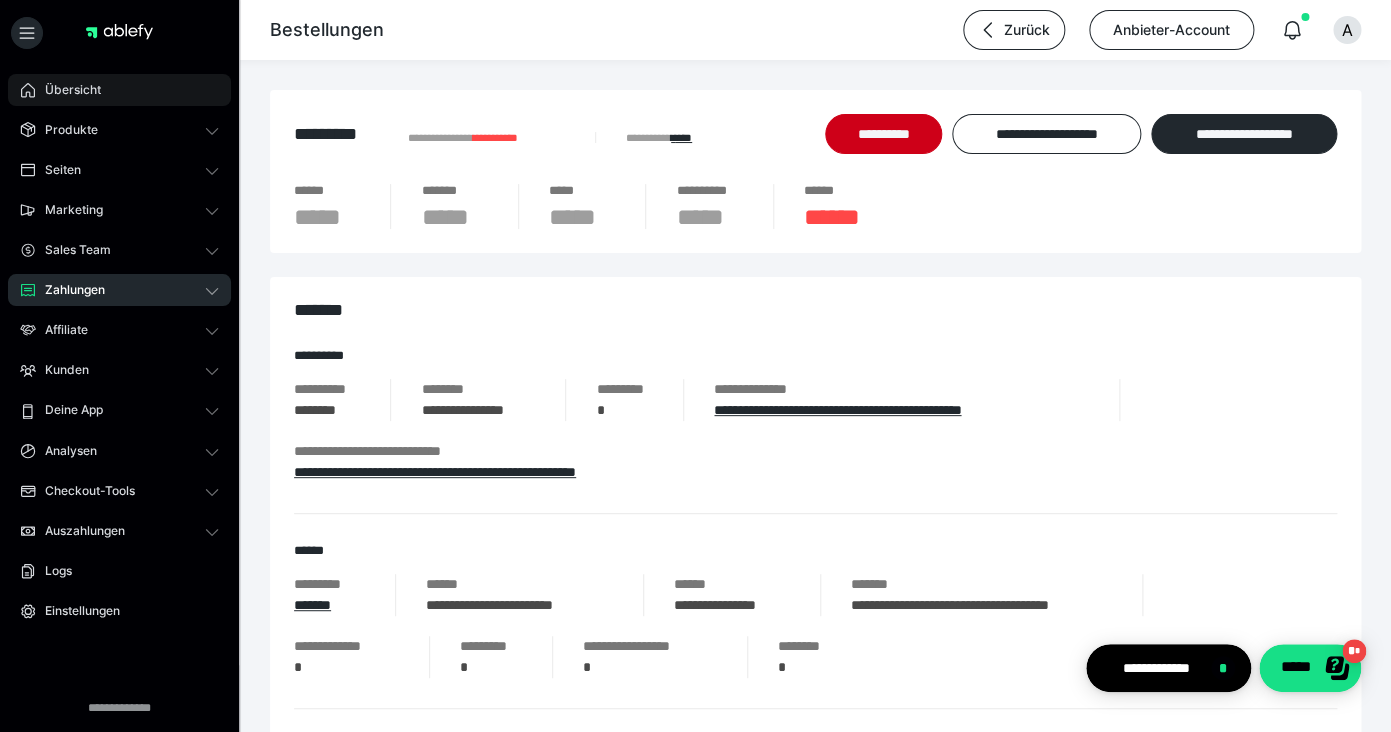 click on "Übersicht" at bounding box center [119, 90] 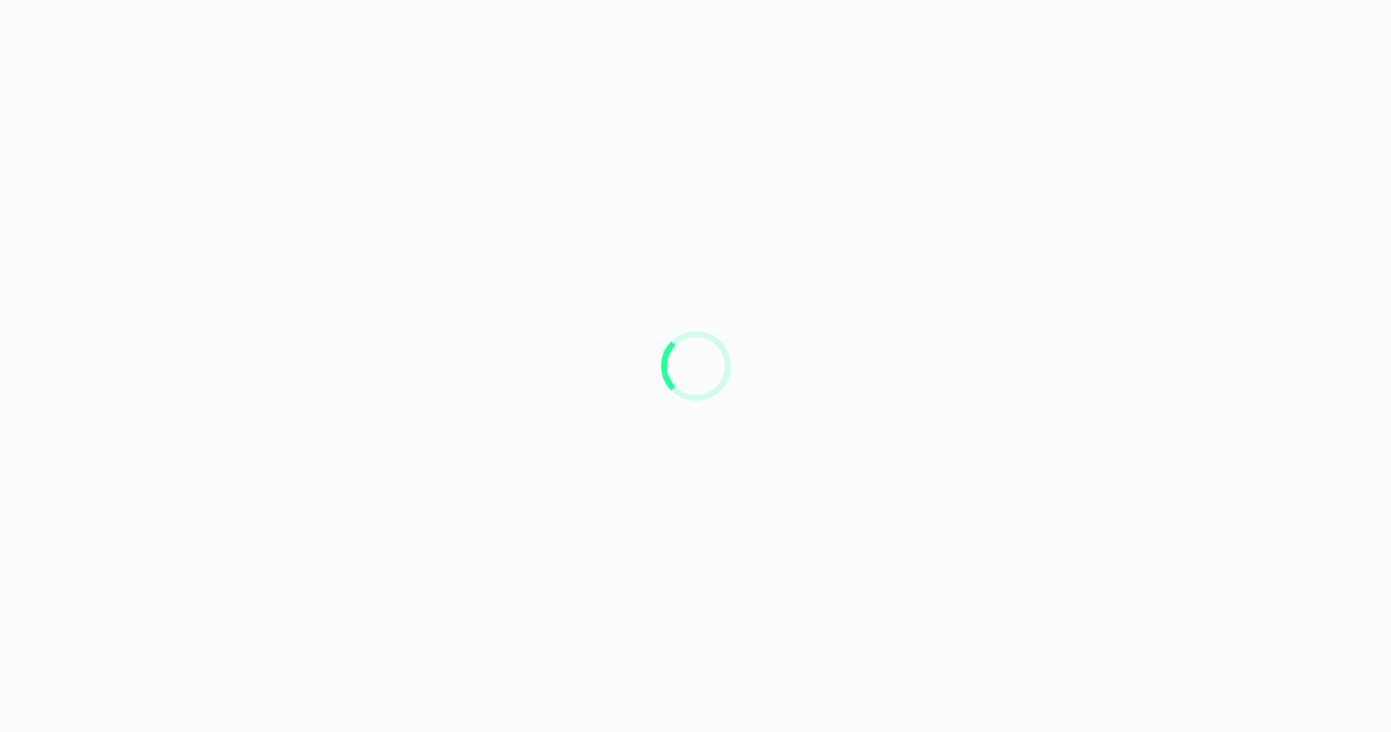 scroll, scrollTop: 0, scrollLeft: 0, axis: both 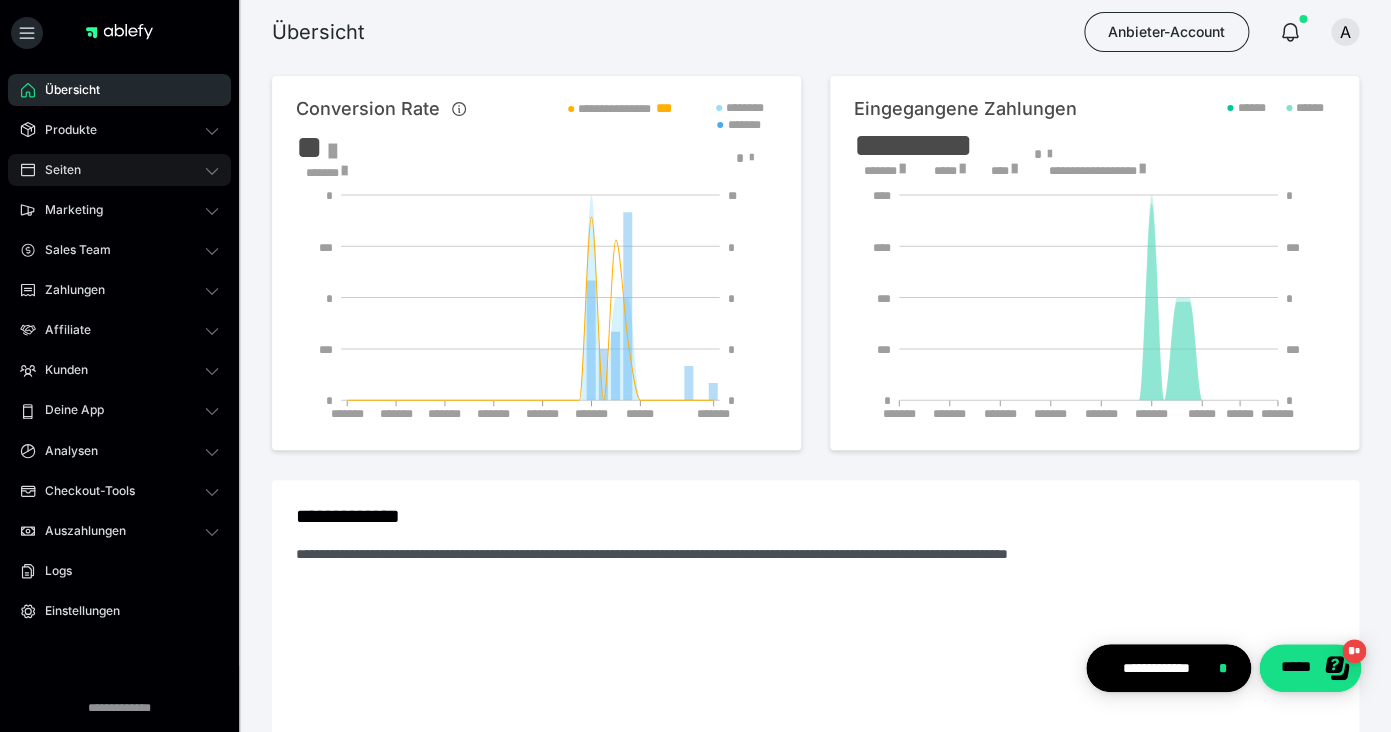 click on "Seiten" at bounding box center [119, 170] 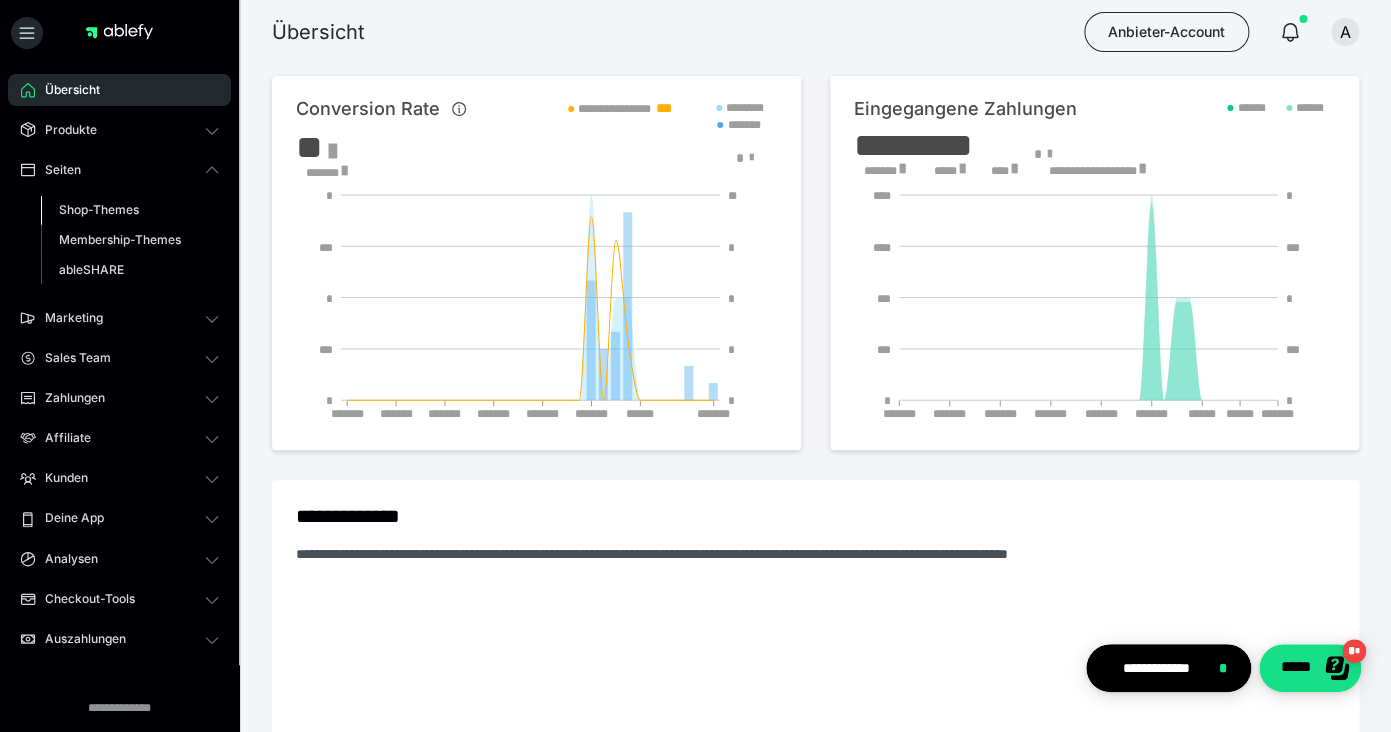 click on "Shop-Themes" at bounding box center [130, 210] 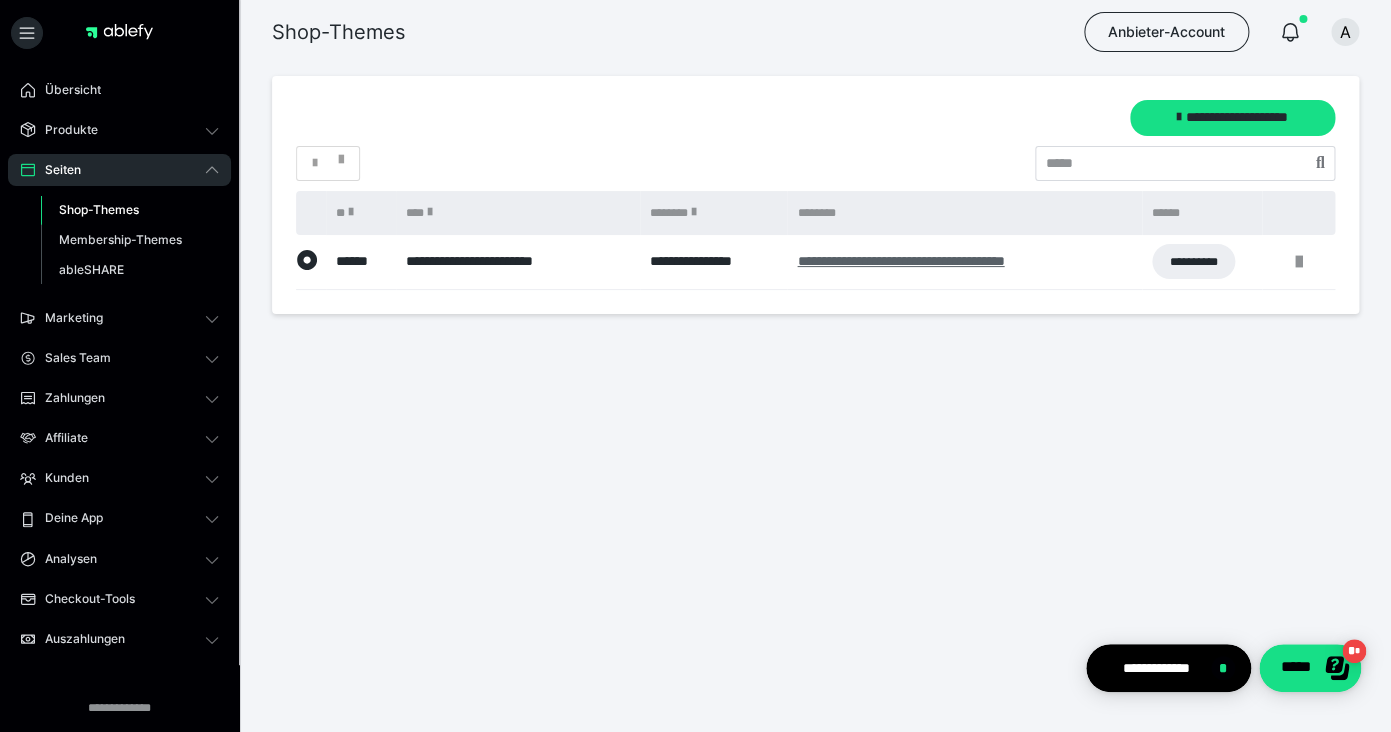 click on "**********" at bounding box center [900, 261] 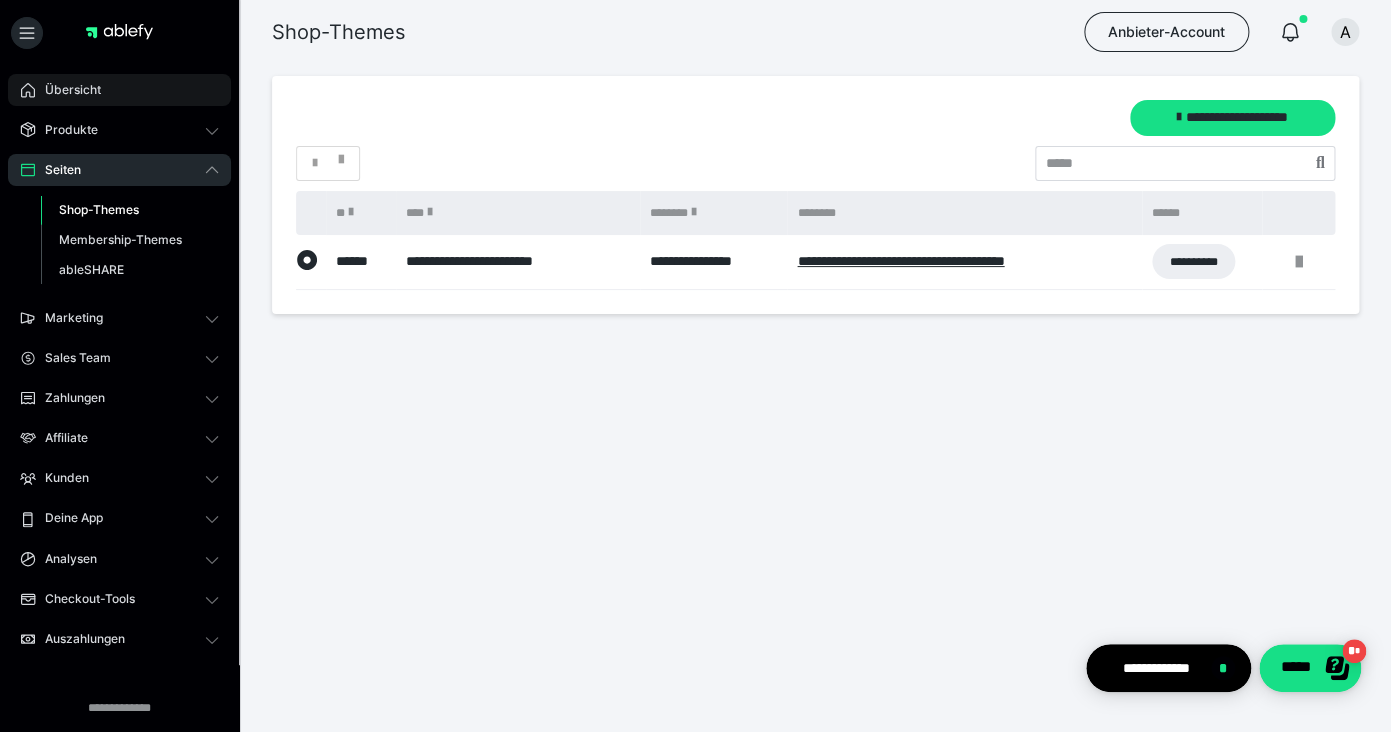 click on "Übersicht" at bounding box center (119, 90) 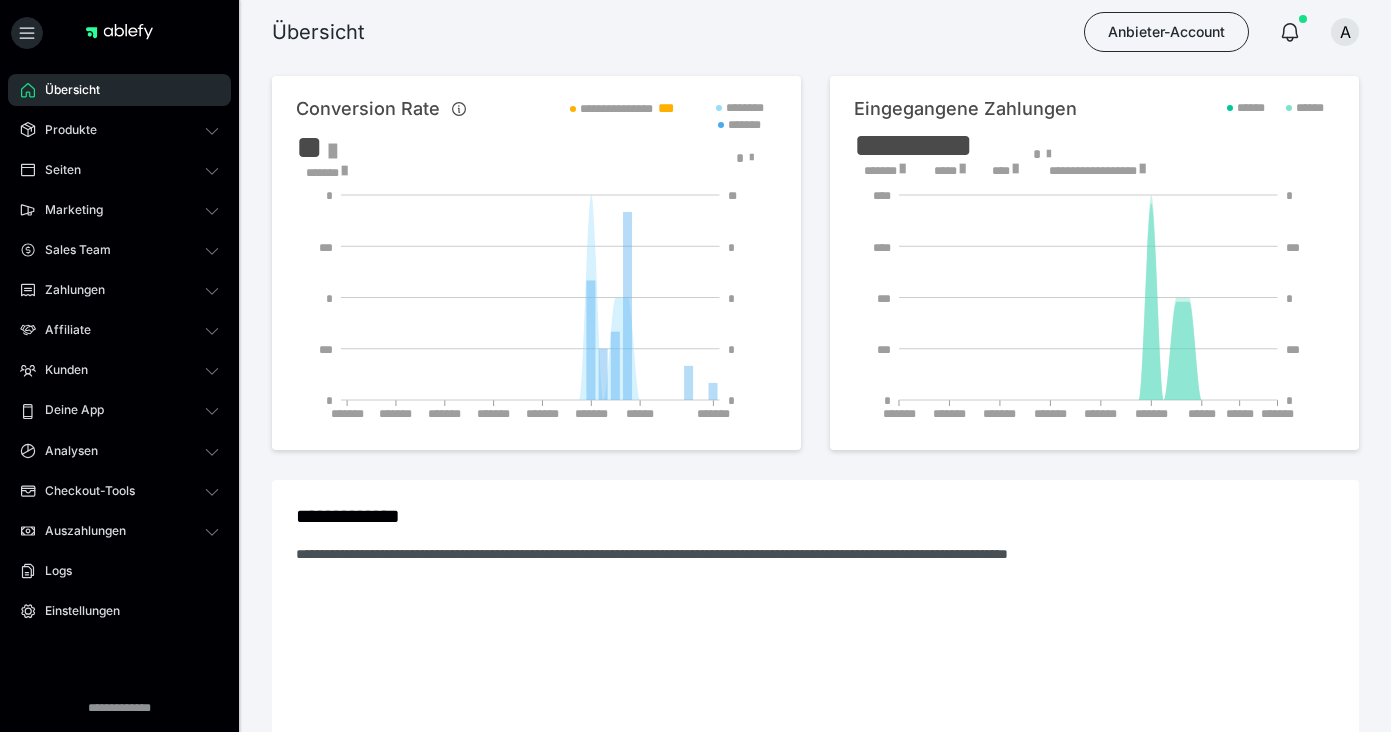 scroll, scrollTop: 0, scrollLeft: 0, axis: both 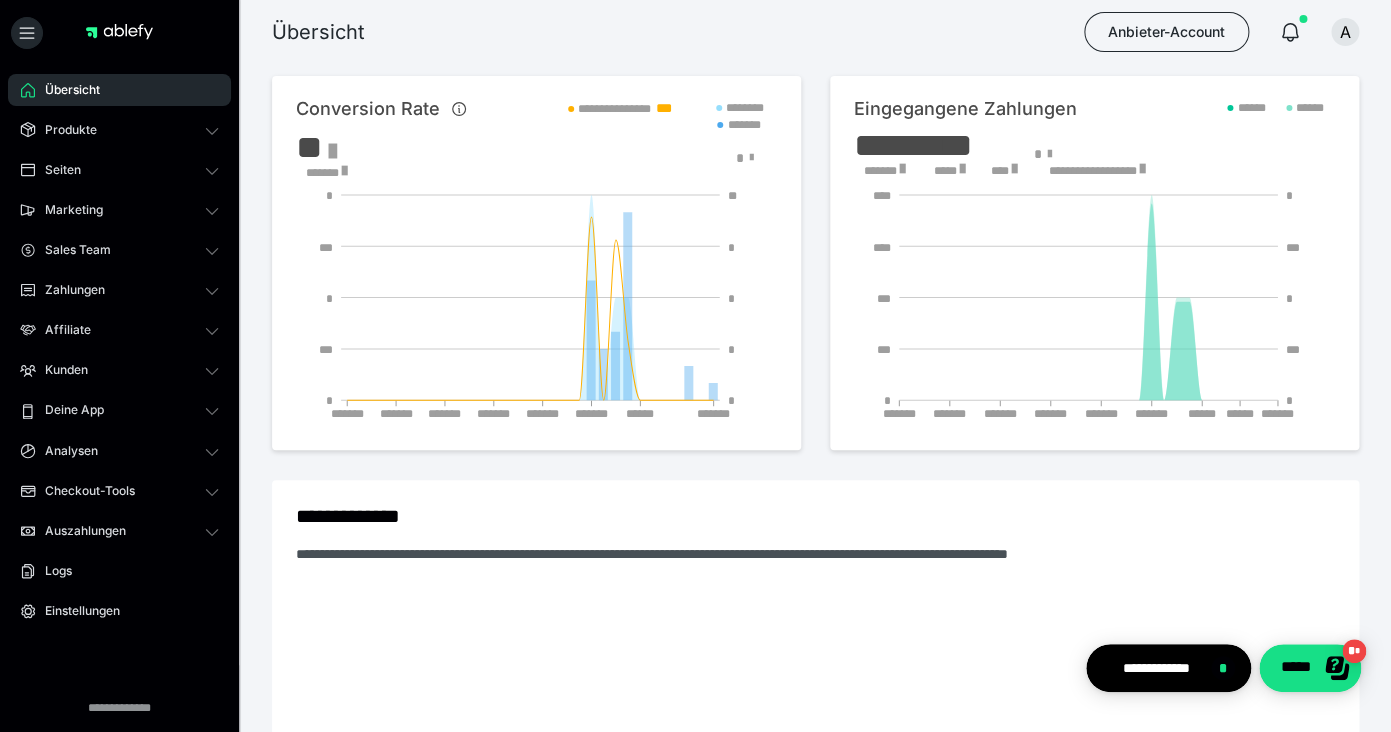 click on "**********" at bounding box center [815, 777] 